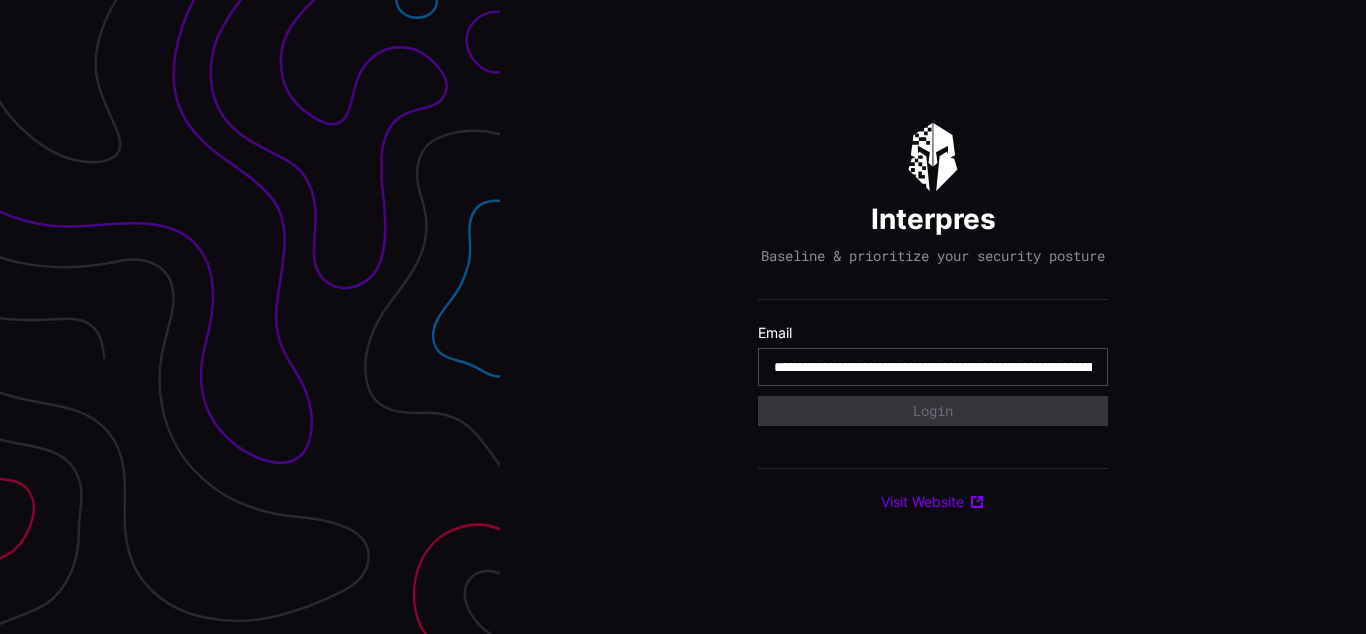 click on "**********" at bounding box center [933, 367] 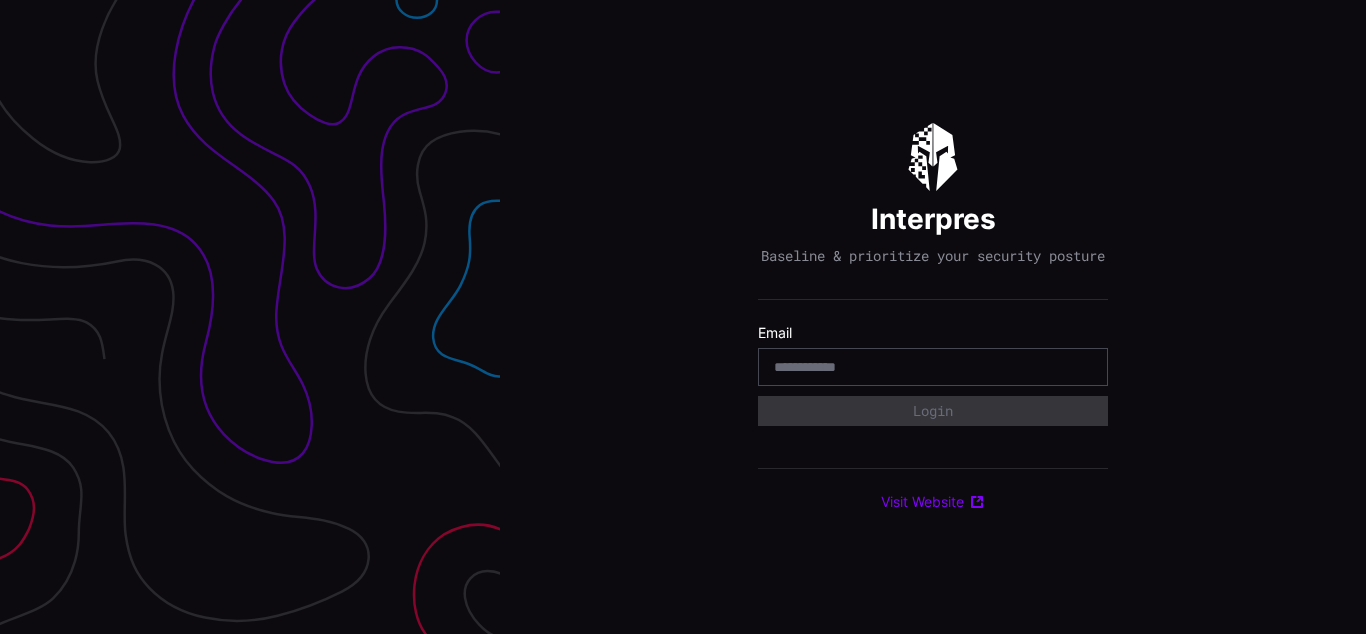scroll, scrollTop: 0, scrollLeft: 0, axis: both 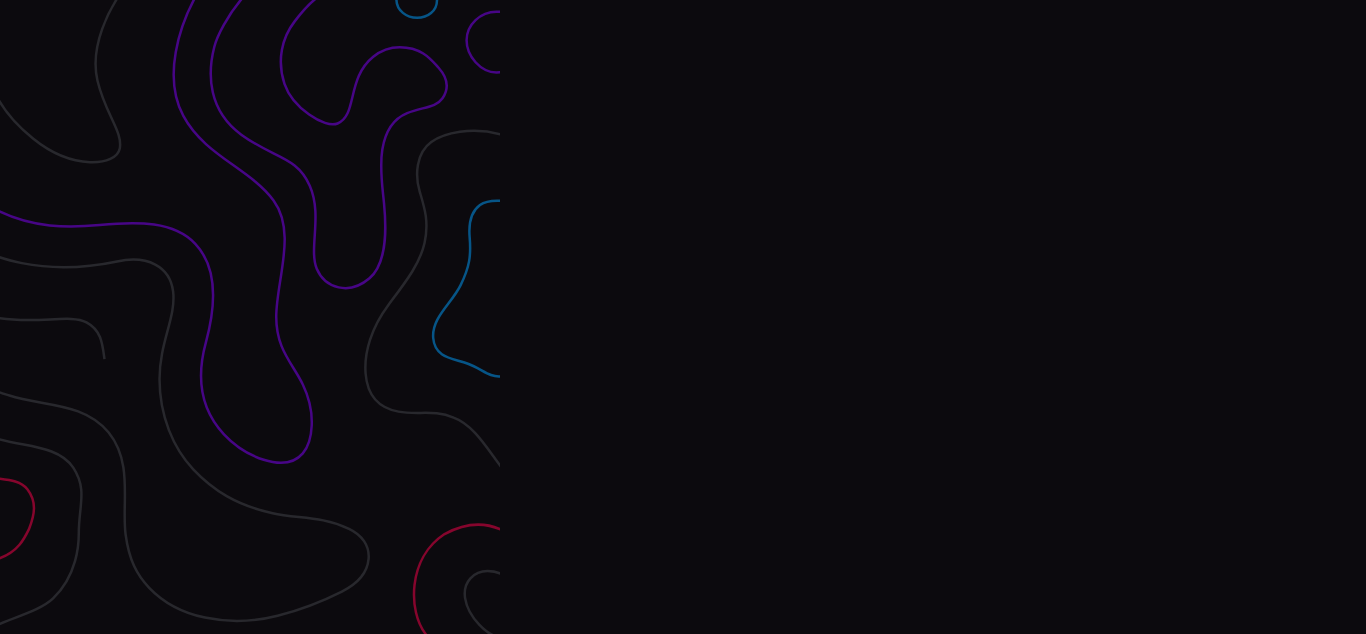 click on "Interpres Baseline & prioritize your security posture Email Login Visit Website" at bounding box center (933, 317) 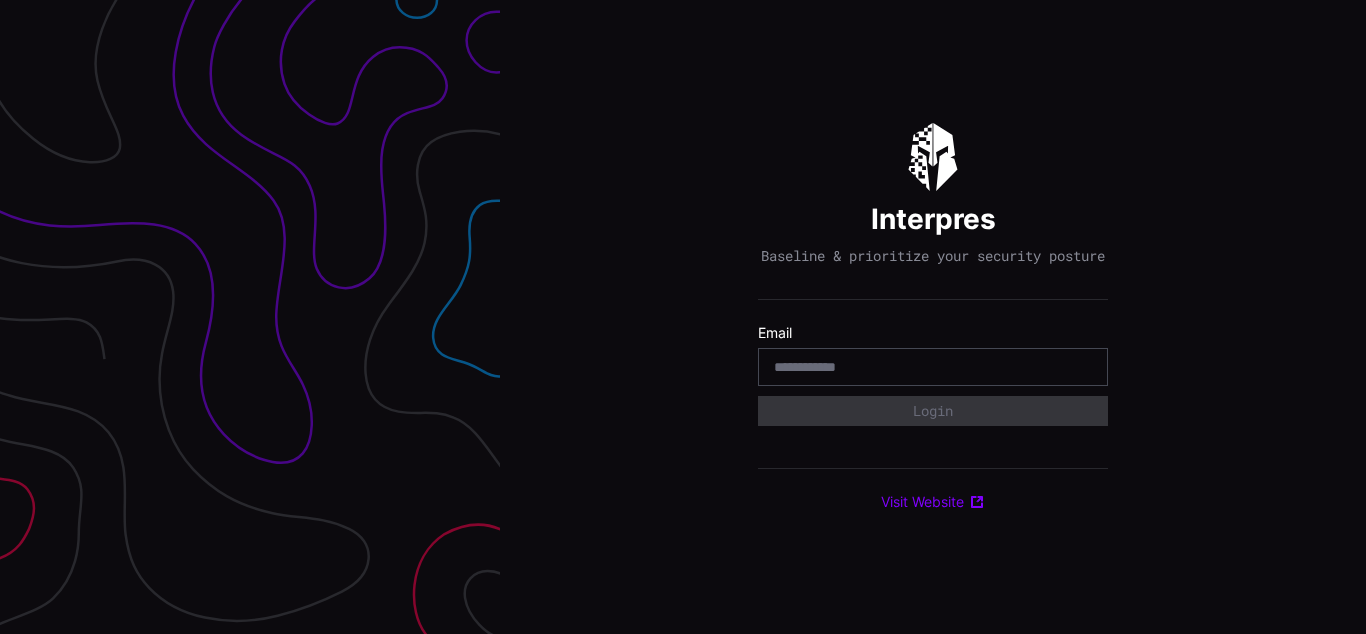 click on "Interpres Baseline & prioritize your security posture Email Login Visit Website" at bounding box center (933, 317) 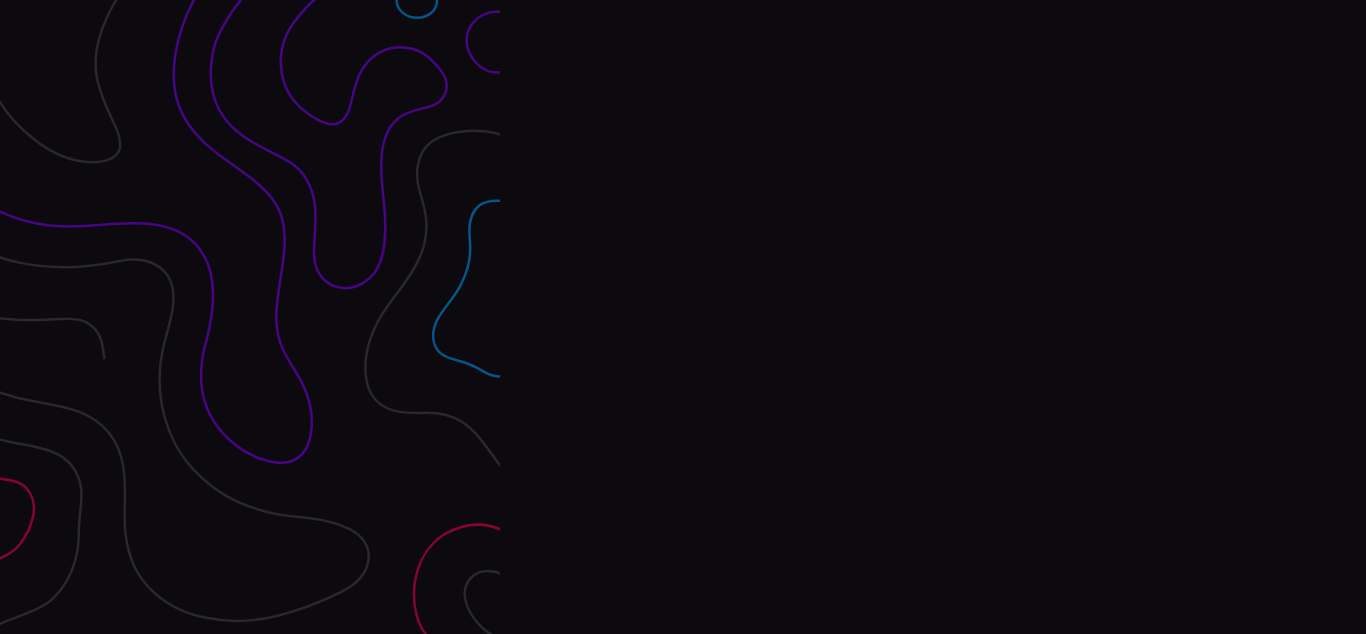 scroll, scrollTop: 0, scrollLeft: 0, axis: both 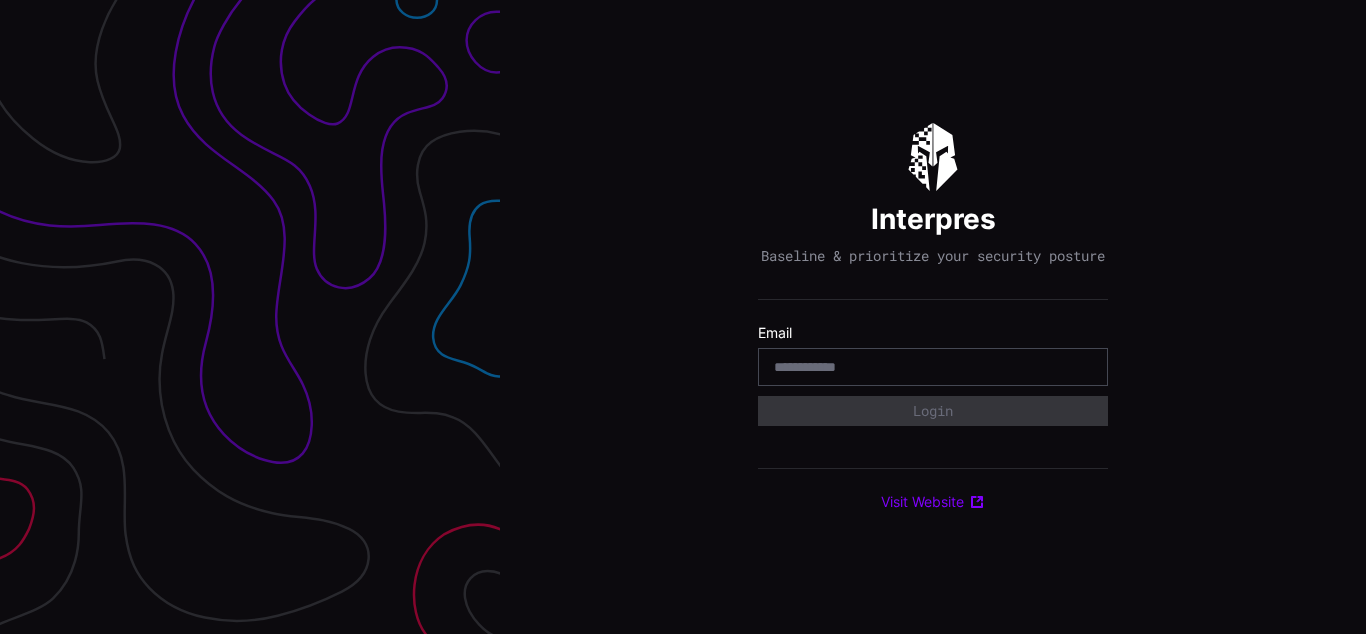 click on "Interpres Baseline & prioritize your security posture Email Login Visit Website" at bounding box center [933, 317] 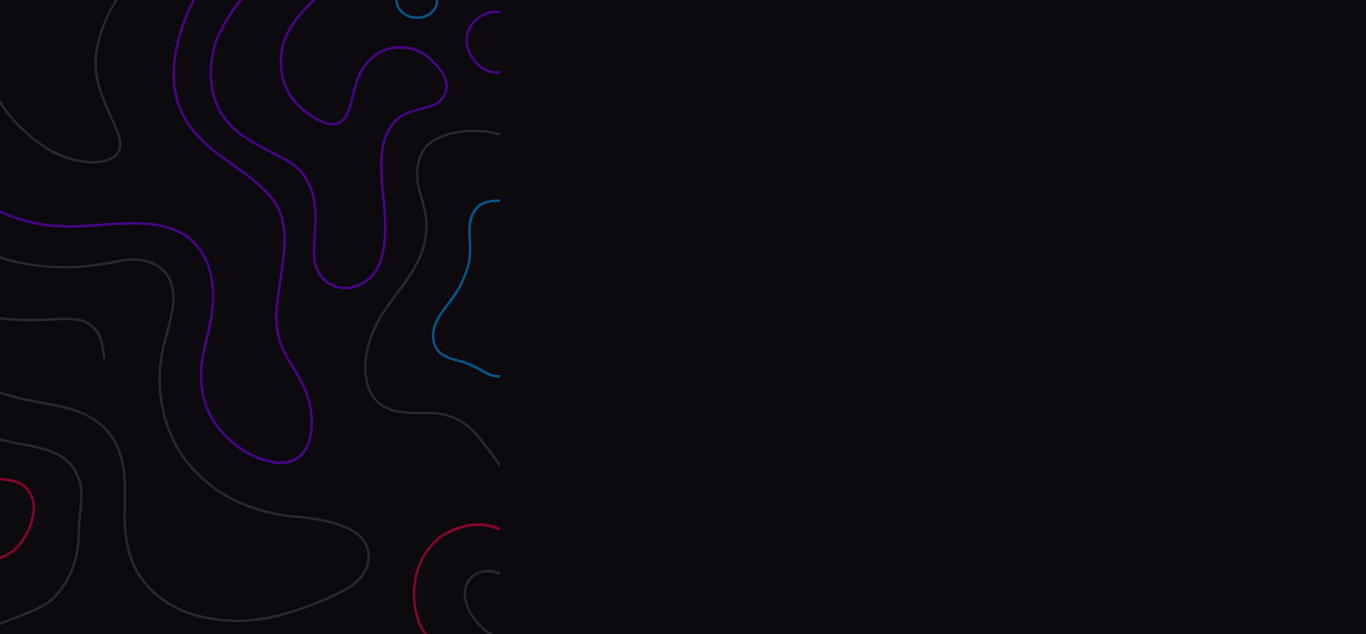 scroll, scrollTop: 0, scrollLeft: 0, axis: both 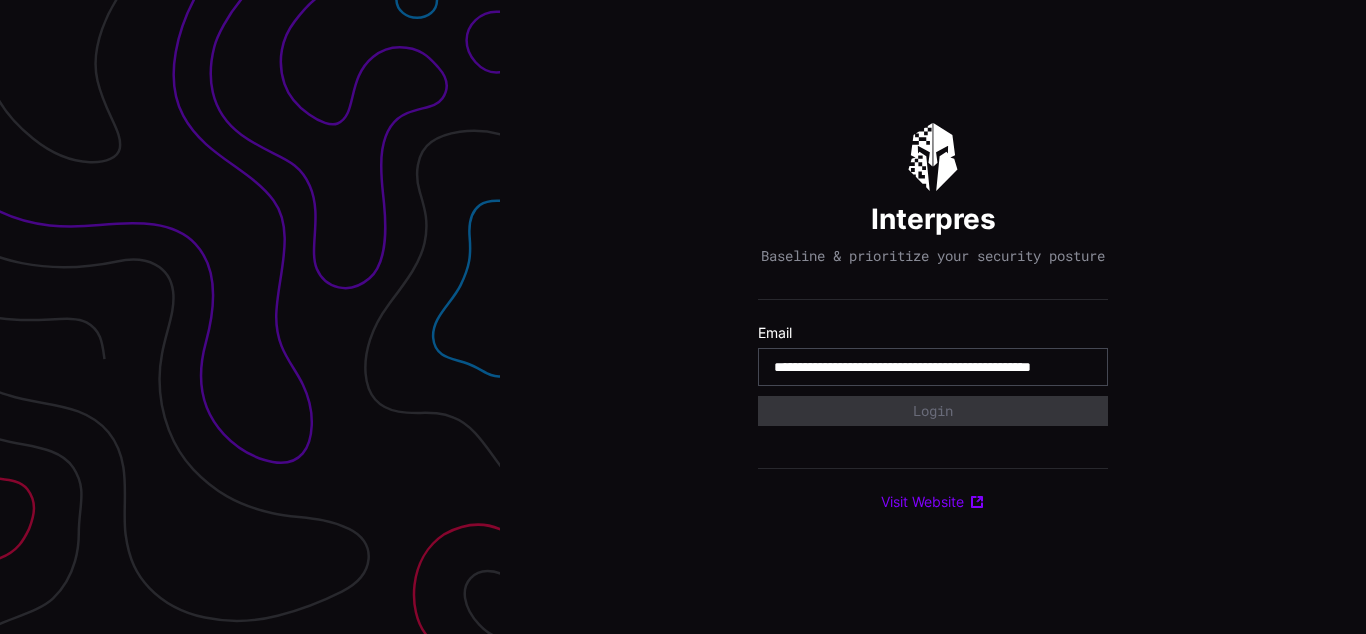 type on "**********" 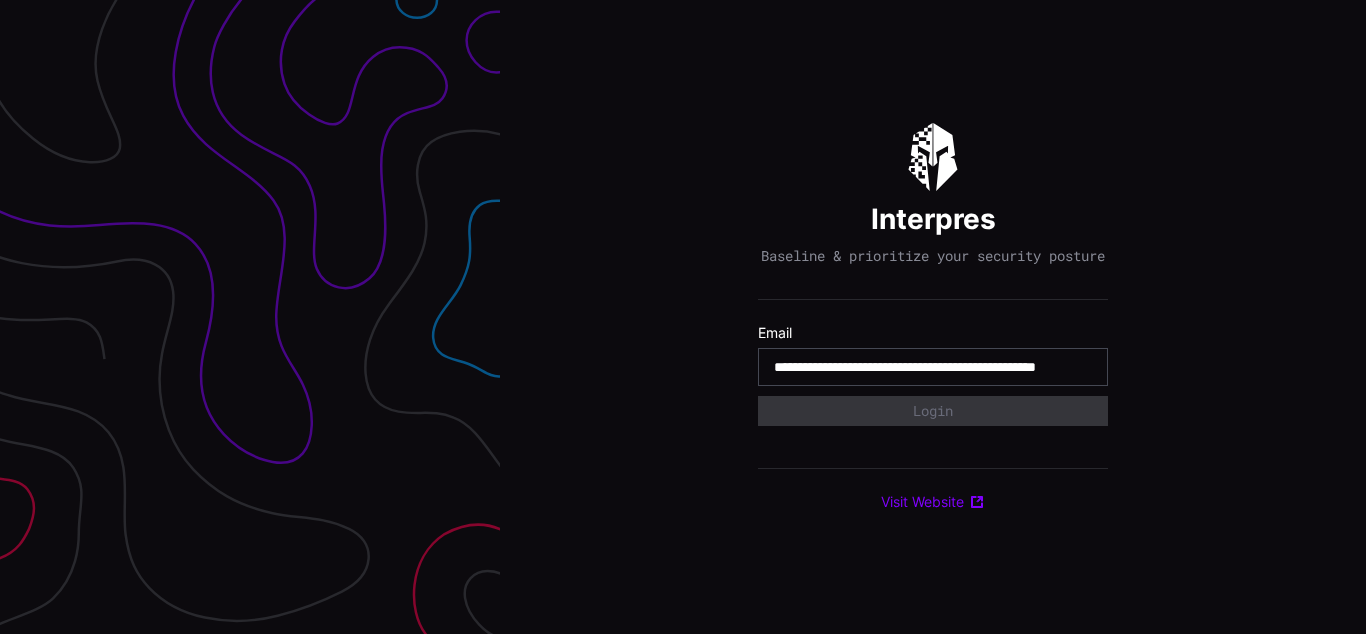 click on "**********" at bounding box center [933, 367] 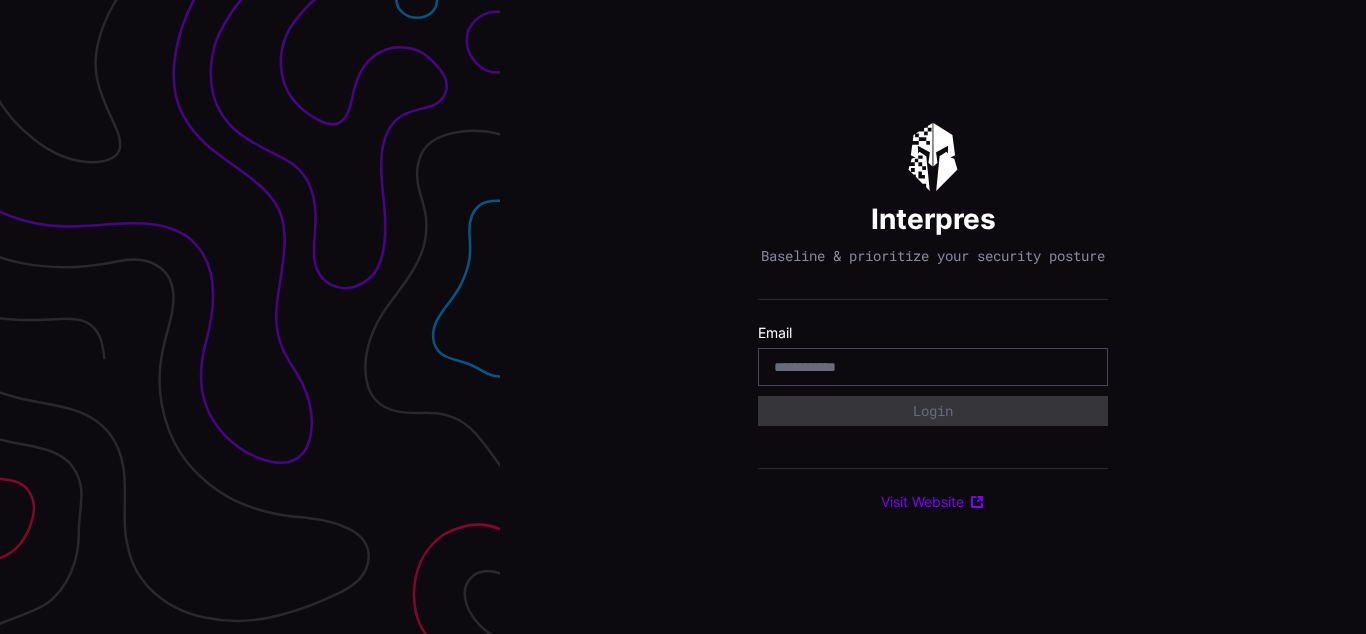scroll, scrollTop: 0, scrollLeft: 0, axis: both 